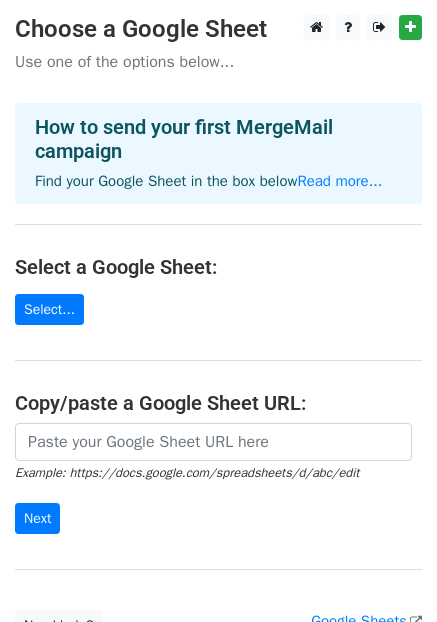 scroll, scrollTop: 0, scrollLeft: 0, axis: both 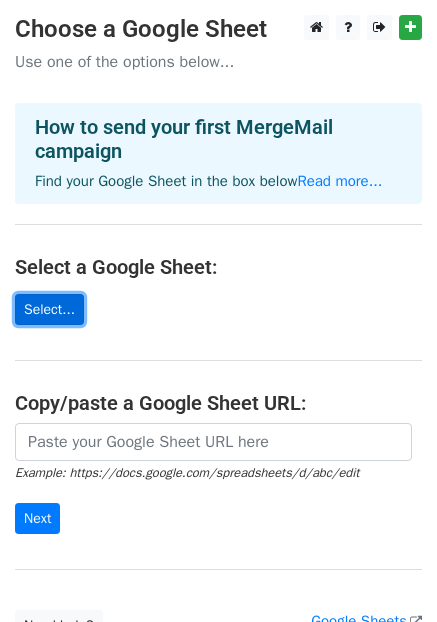 click on "Select..." at bounding box center [49, 309] 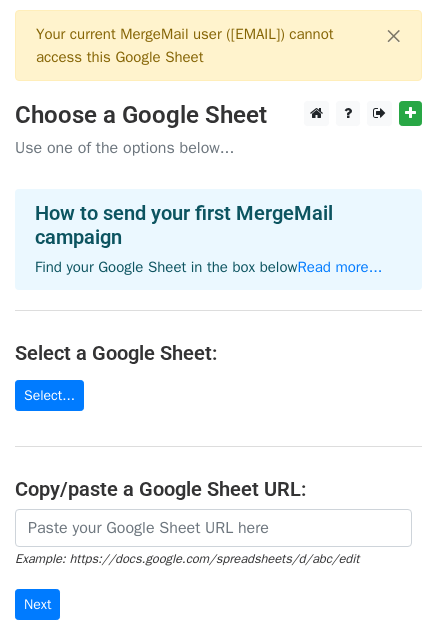 scroll, scrollTop: 0, scrollLeft: 0, axis: both 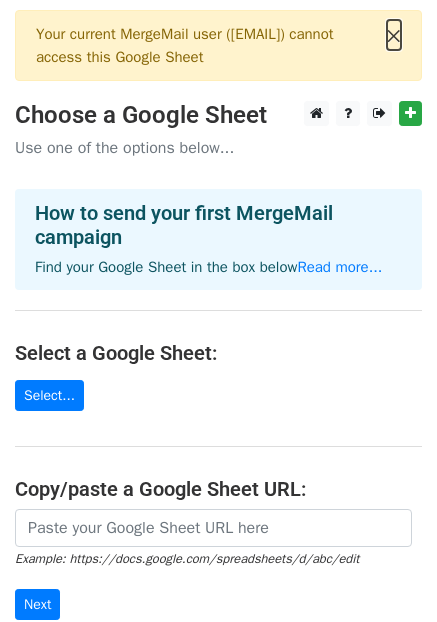 click on "×" at bounding box center [394, 35] 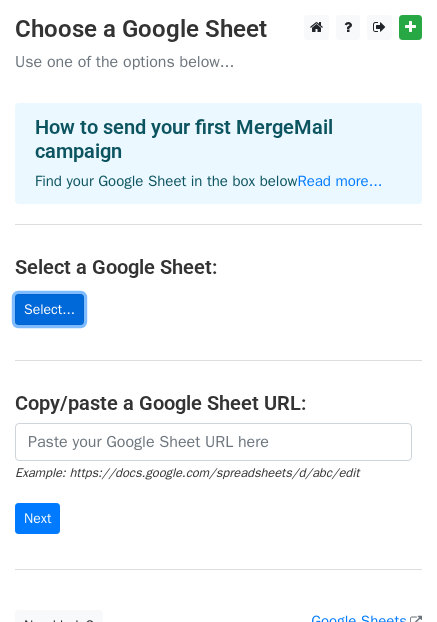 click on "Select..." at bounding box center (49, 309) 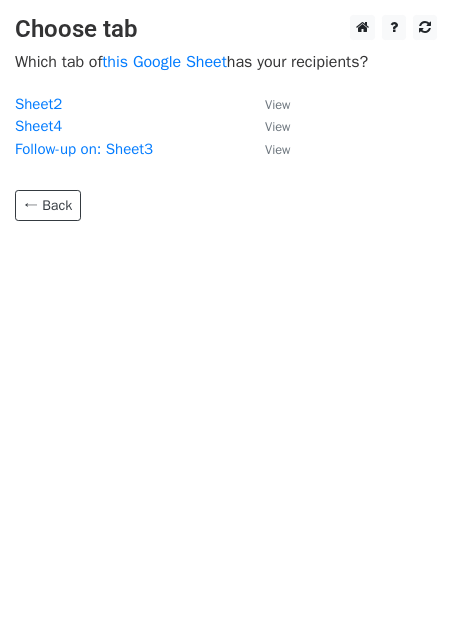 scroll, scrollTop: 0, scrollLeft: 0, axis: both 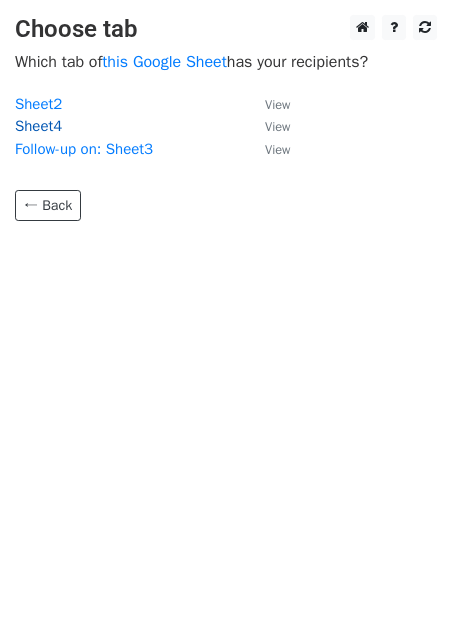 click on "Sheet4" at bounding box center [38, 126] 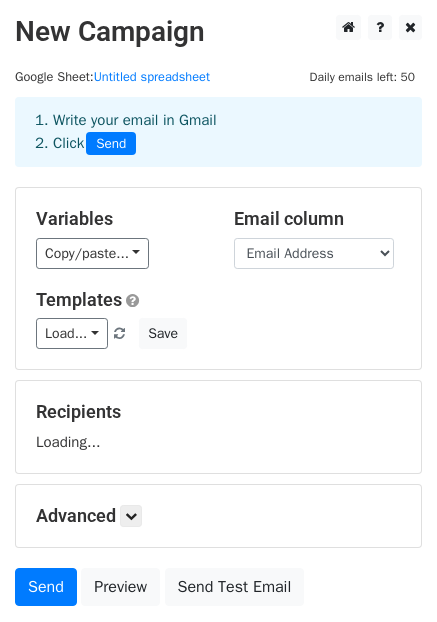 scroll, scrollTop: 0, scrollLeft: 0, axis: both 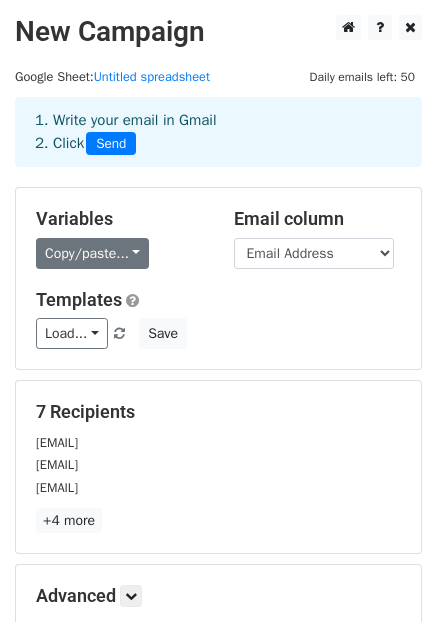 click on "Copy/paste..." at bounding box center [92, 253] 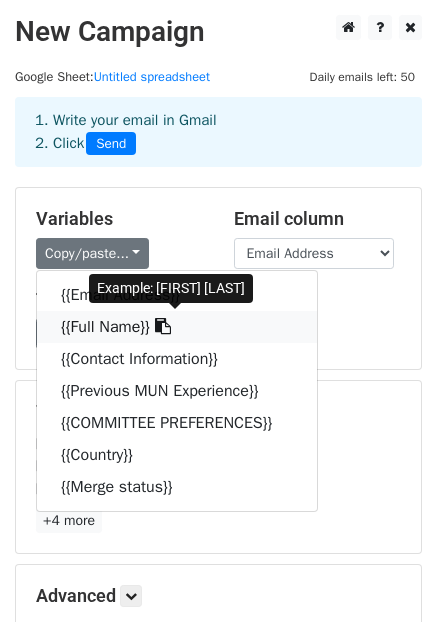 click on "{{Full Name}}" at bounding box center (177, 327) 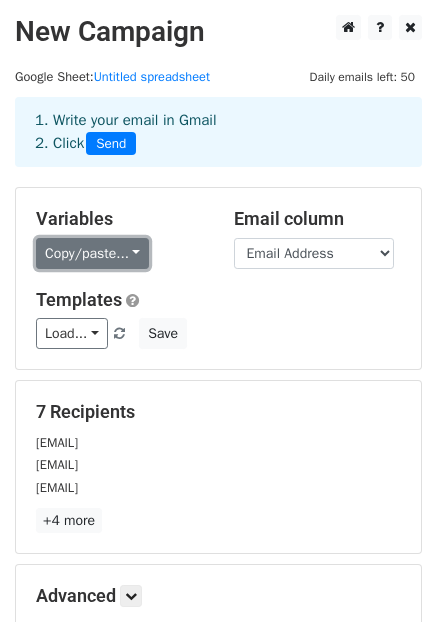click on "Copy/paste..." at bounding box center [92, 253] 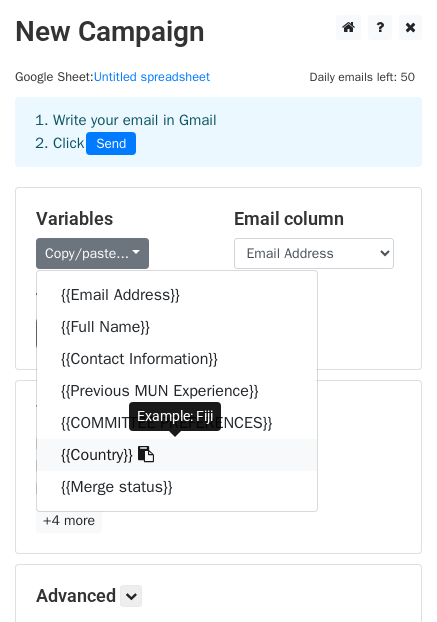 click on "{{Country}}" at bounding box center (177, 455) 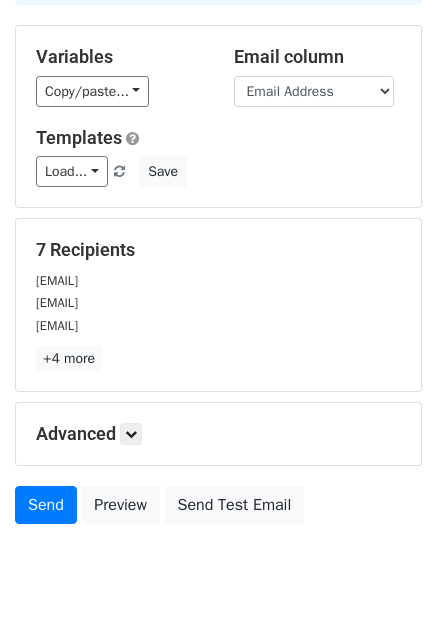 scroll, scrollTop: 164, scrollLeft: 0, axis: vertical 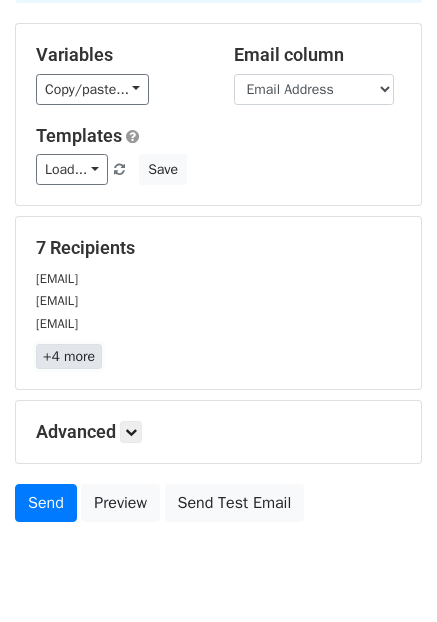 click on "+4 more" at bounding box center [69, 356] 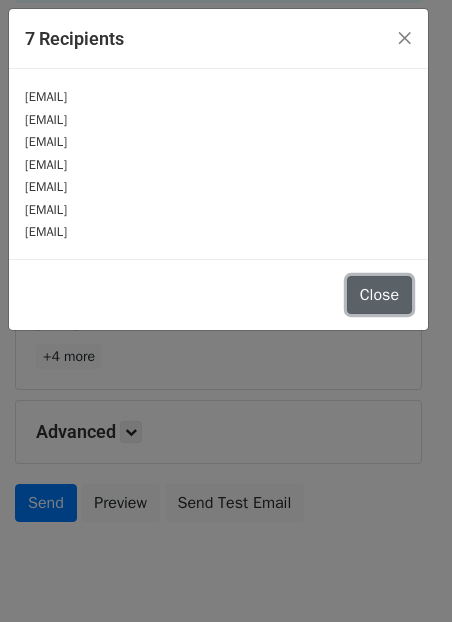 click on "Close" at bounding box center [379, 295] 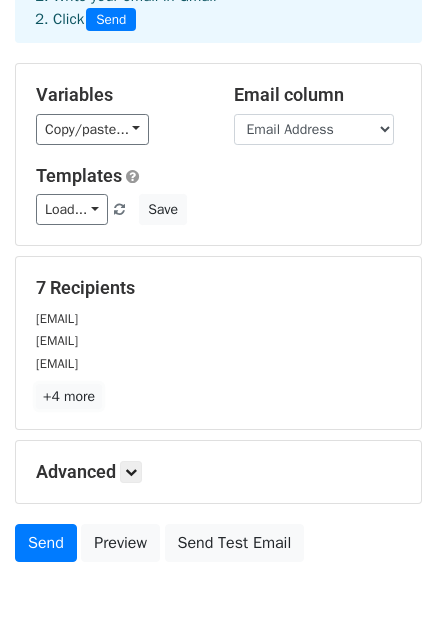 scroll, scrollTop: 0, scrollLeft: 0, axis: both 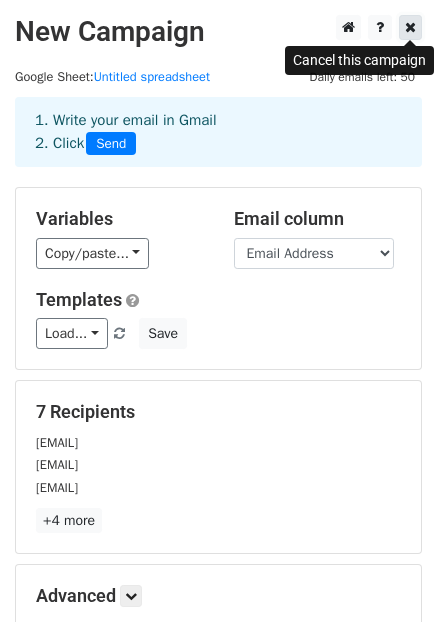 click at bounding box center (410, 27) 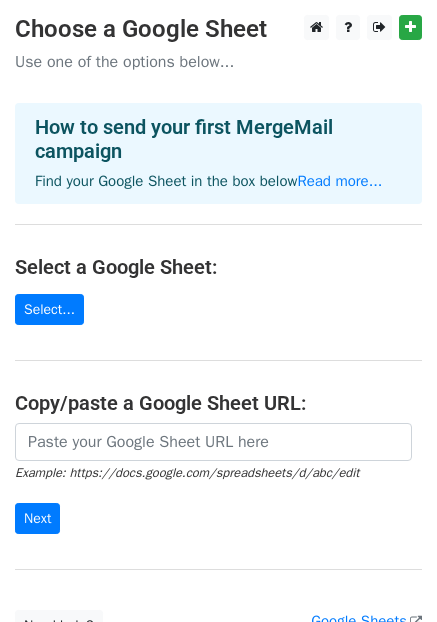 scroll, scrollTop: 0, scrollLeft: 0, axis: both 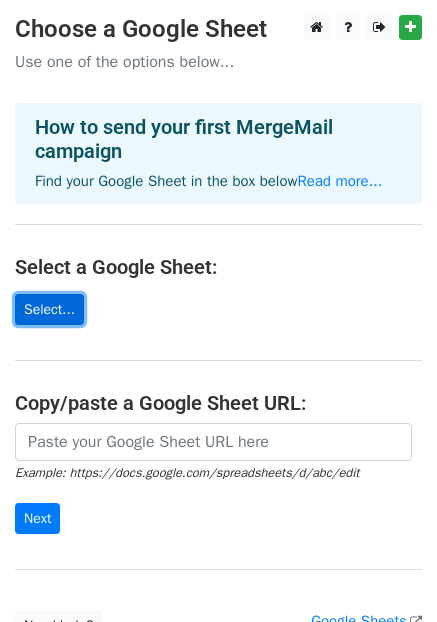 click on "Select..." at bounding box center (49, 309) 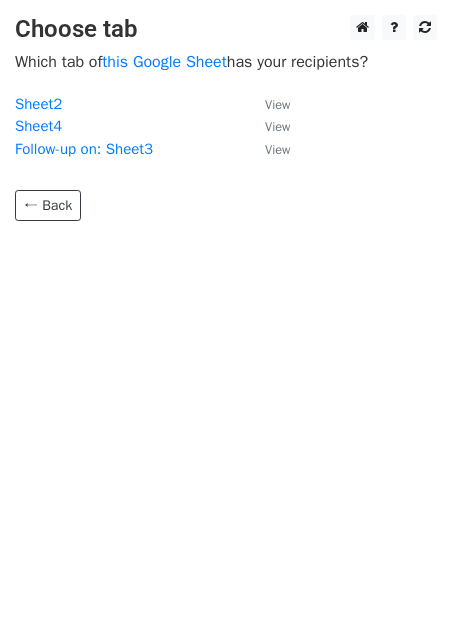 scroll, scrollTop: 0, scrollLeft: 0, axis: both 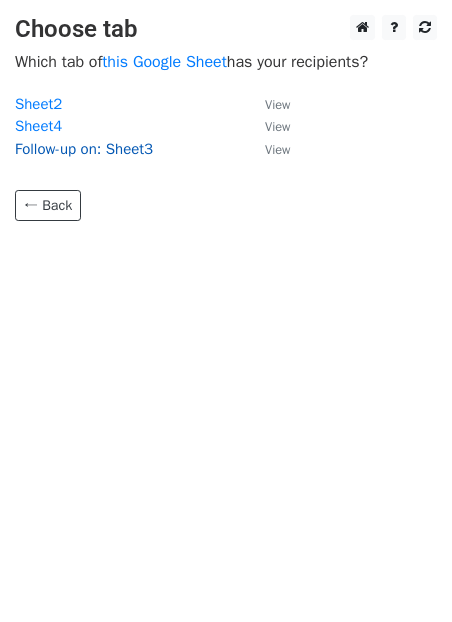 click on "Follow-up on: Sheet3" at bounding box center [84, 149] 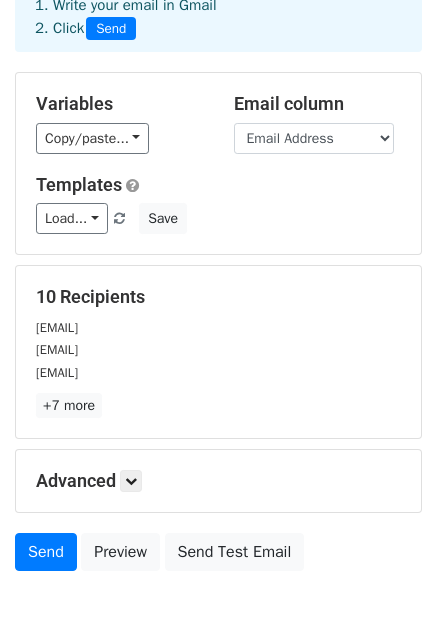 scroll, scrollTop: 126, scrollLeft: 0, axis: vertical 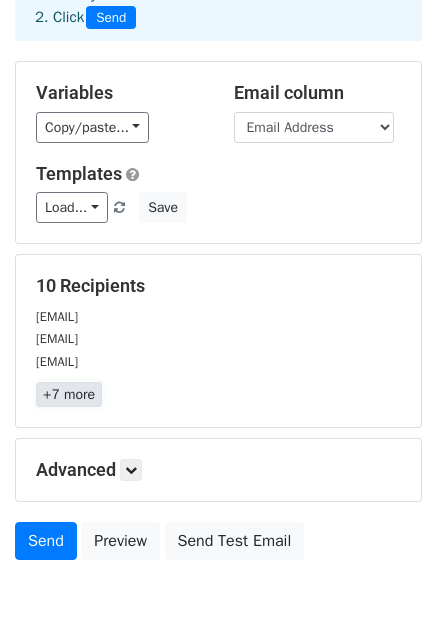 click on "+7 more" at bounding box center (69, 394) 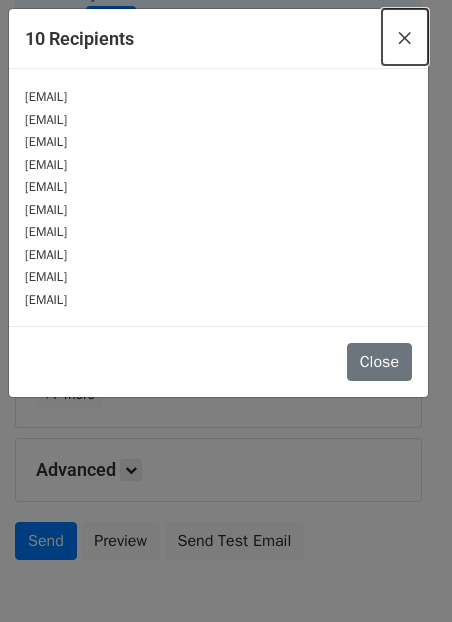 click on "×" at bounding box center [405, 37] 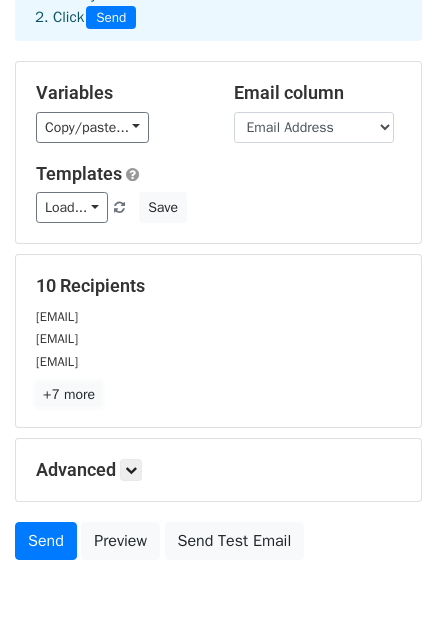 scroll, scrollTop: 0, scrollLeft: 0, axis: both 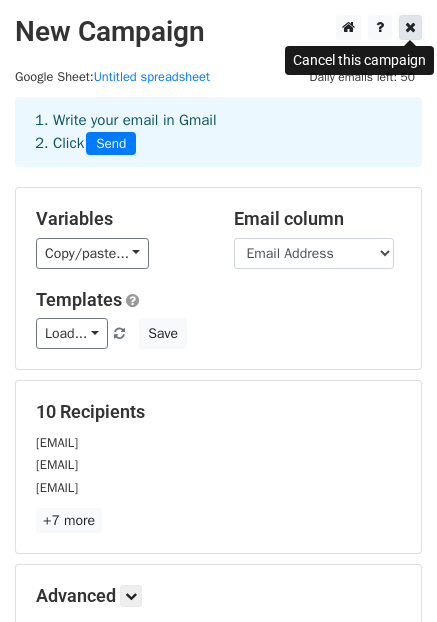 click at bounding box center [410, 27] 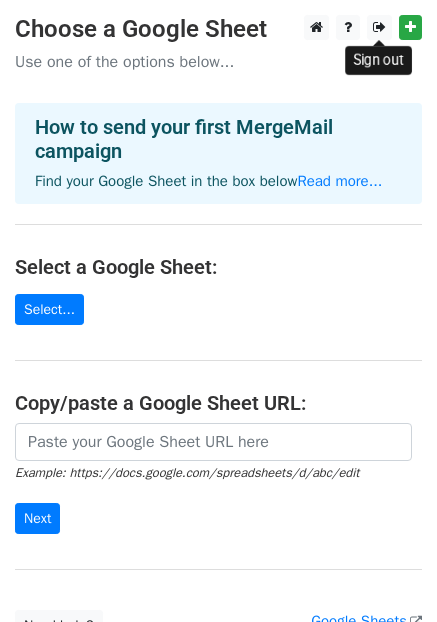 scroll, scrollTop: 0, scrollLeft: 0, axis: both 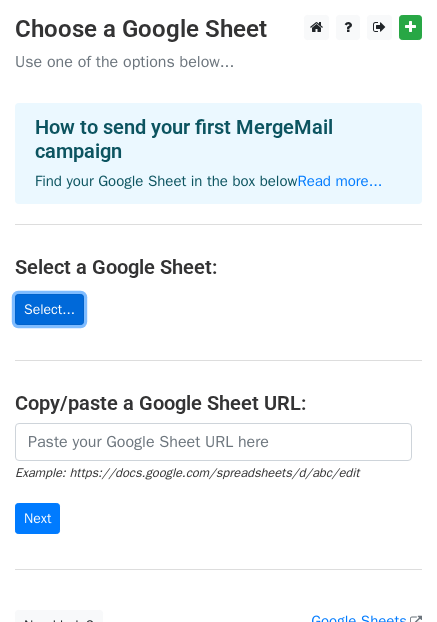 click on "Select..." at bounding box center [49, 309] 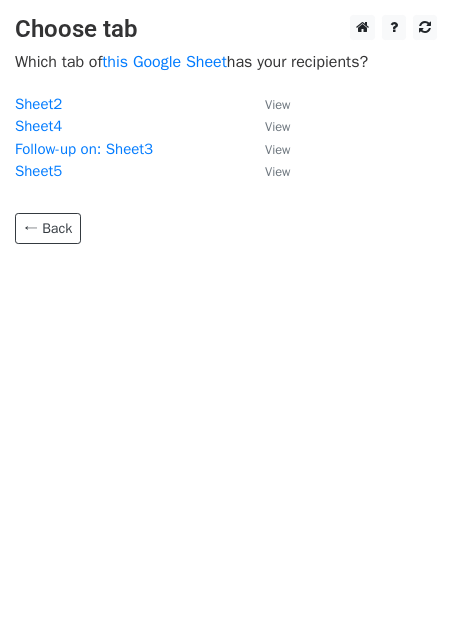 scroll, scrollTop: 0, scrollLeft: 0, axis: both 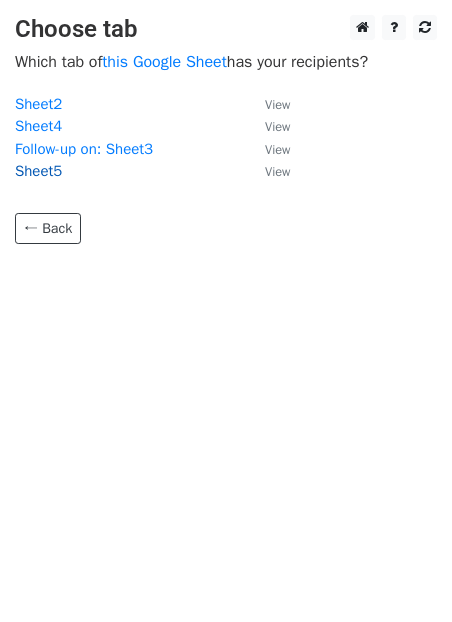 click on "Sheet5" at bounding box center (38, 171) 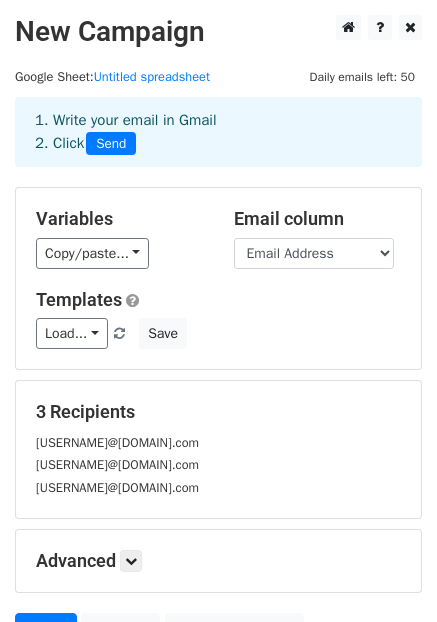 scroll, scrollTop: 196, scrollLeft: 0, axis: vertical 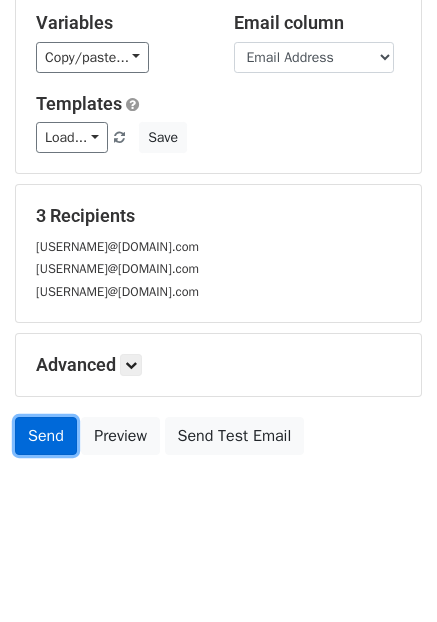 click on "Send" at bounding box center (46, 436) 